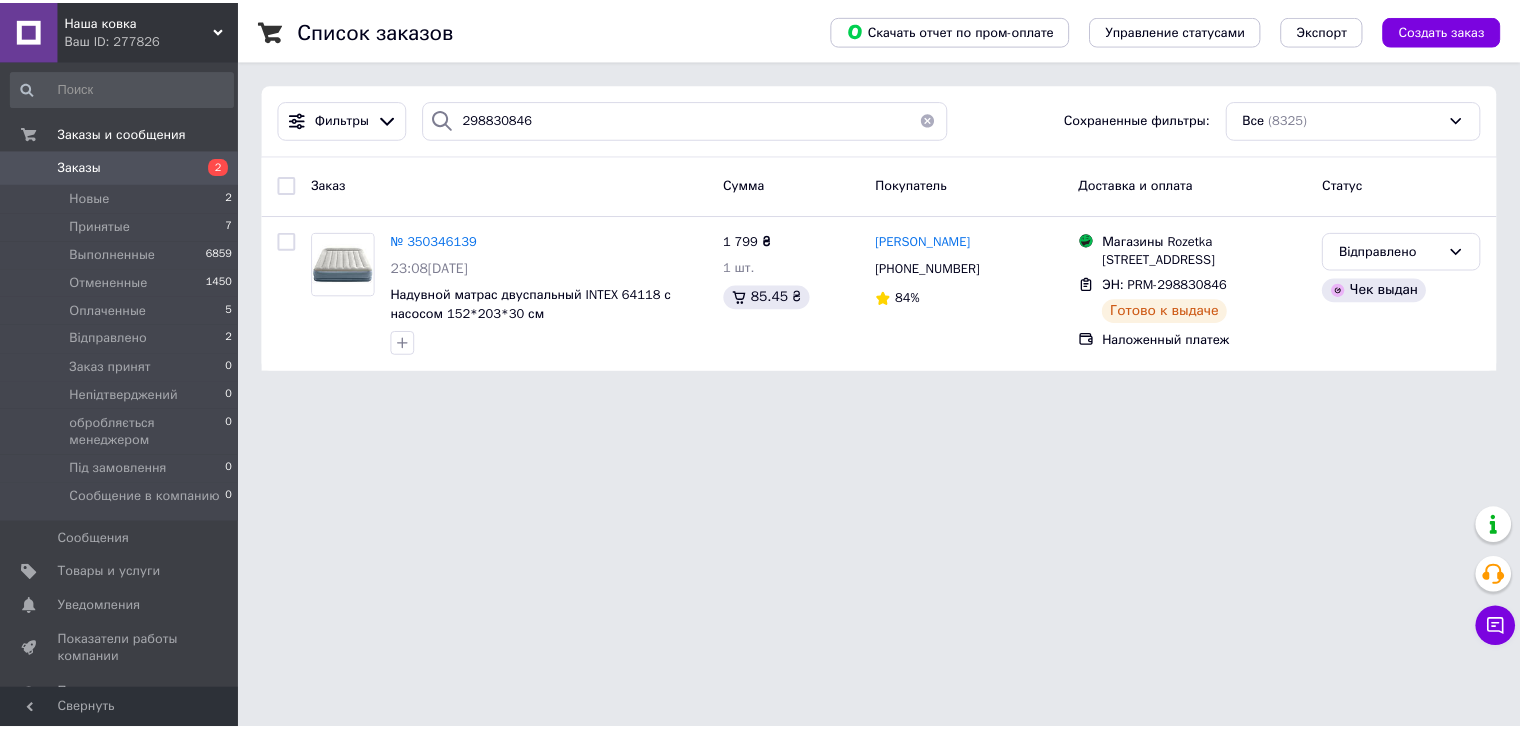 scroll, scrollTop: 0, scrollLeft: 0, axis: both 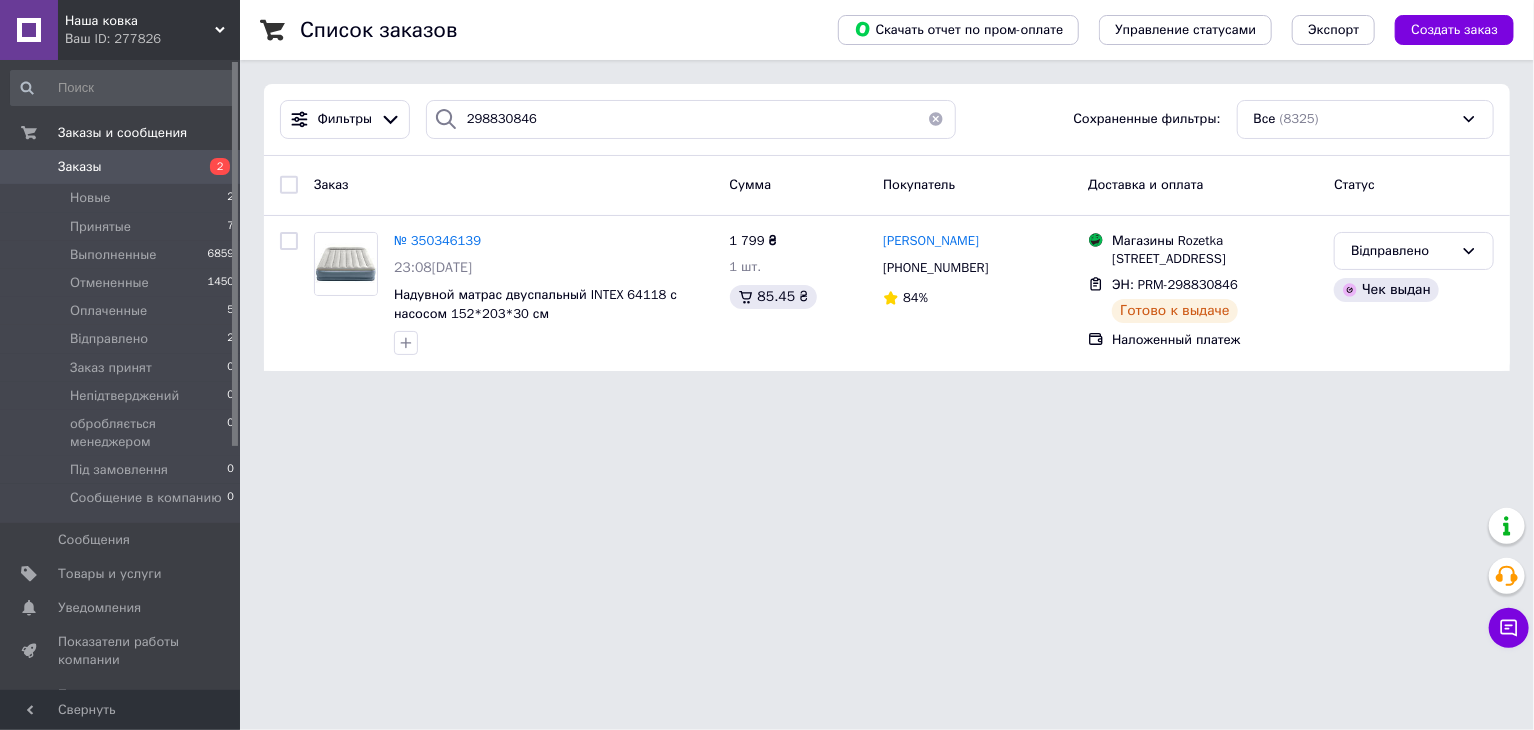 click on "Заказы" at bounding box center [121, 167] 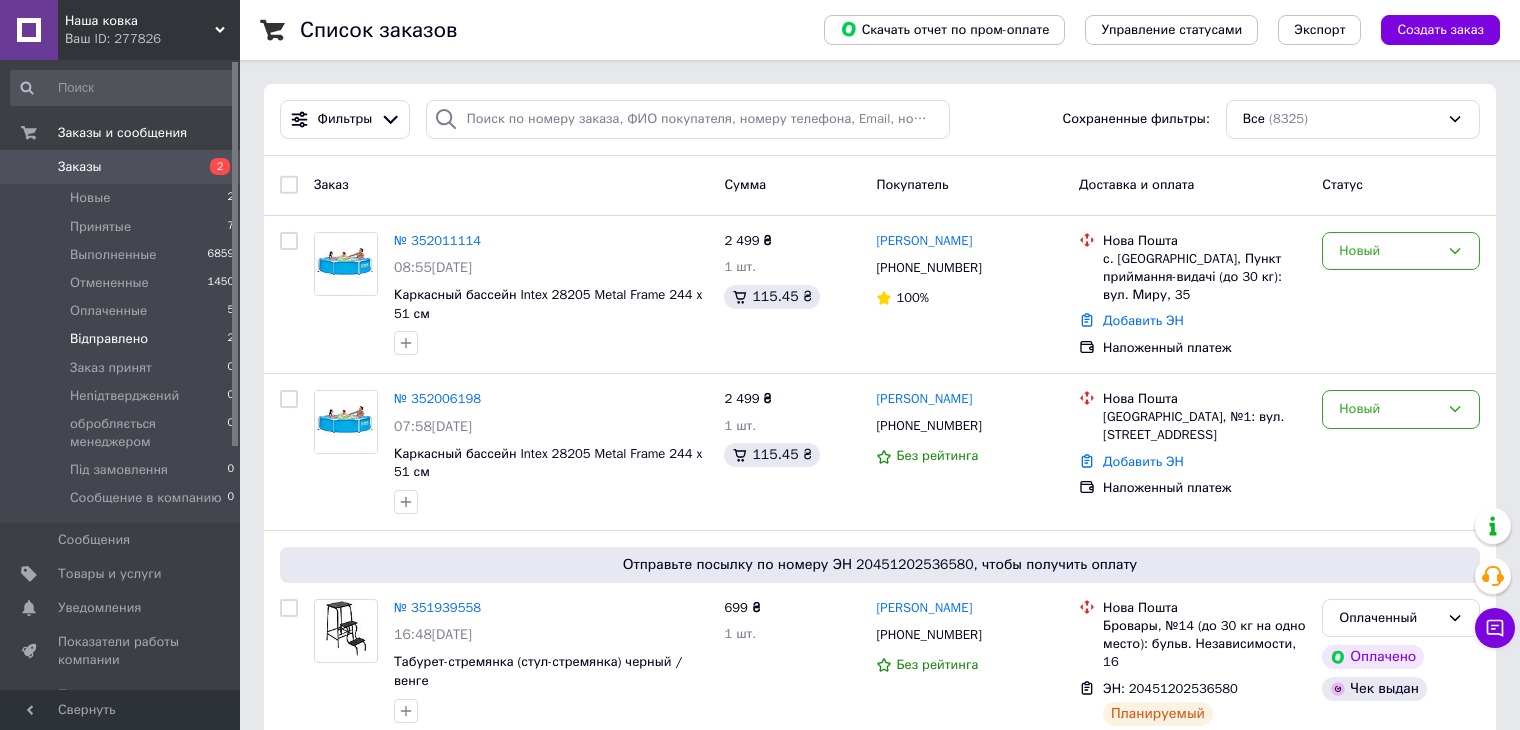 click on "Відправлено" at bounding box center [109, 339] 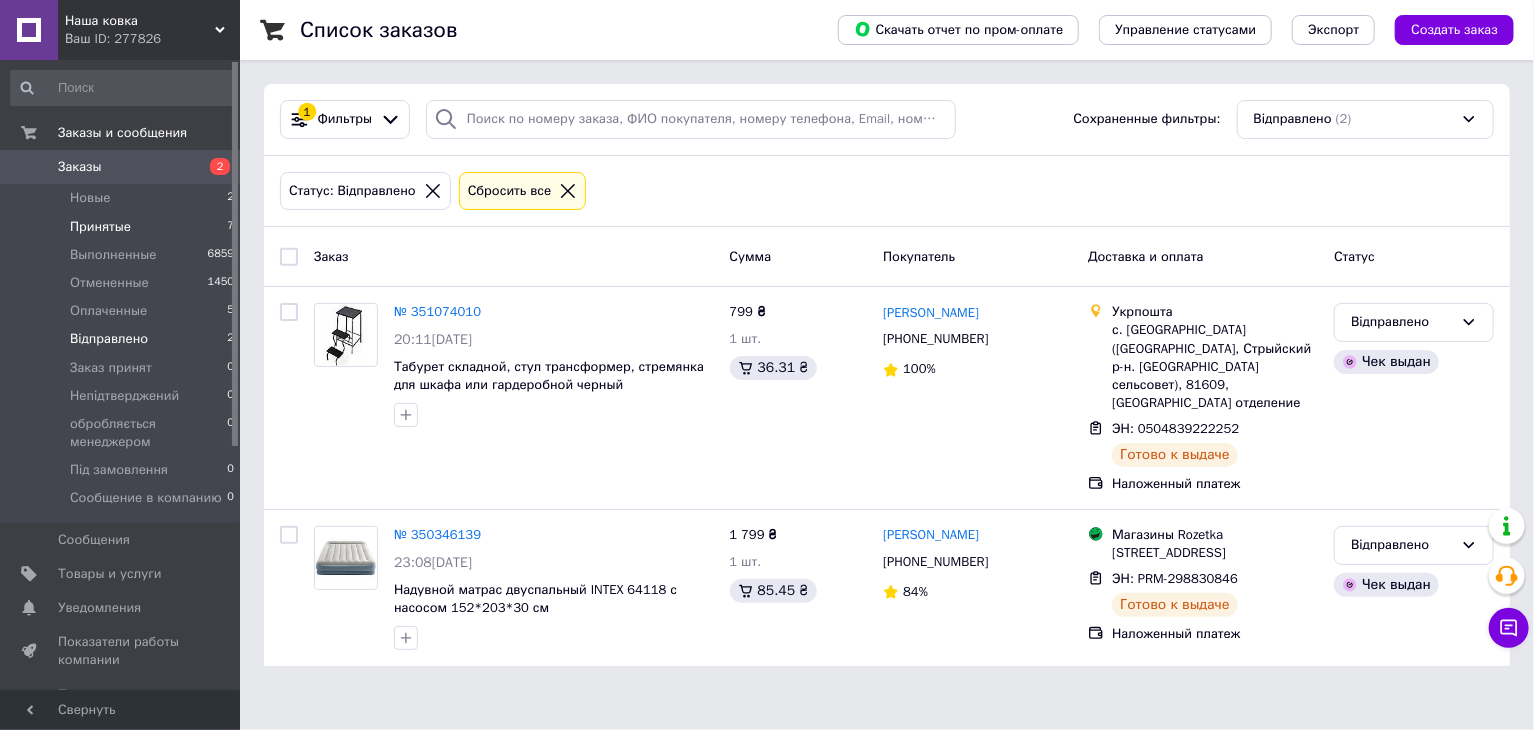 click on "Принятые" at bounding box center (100, 227) 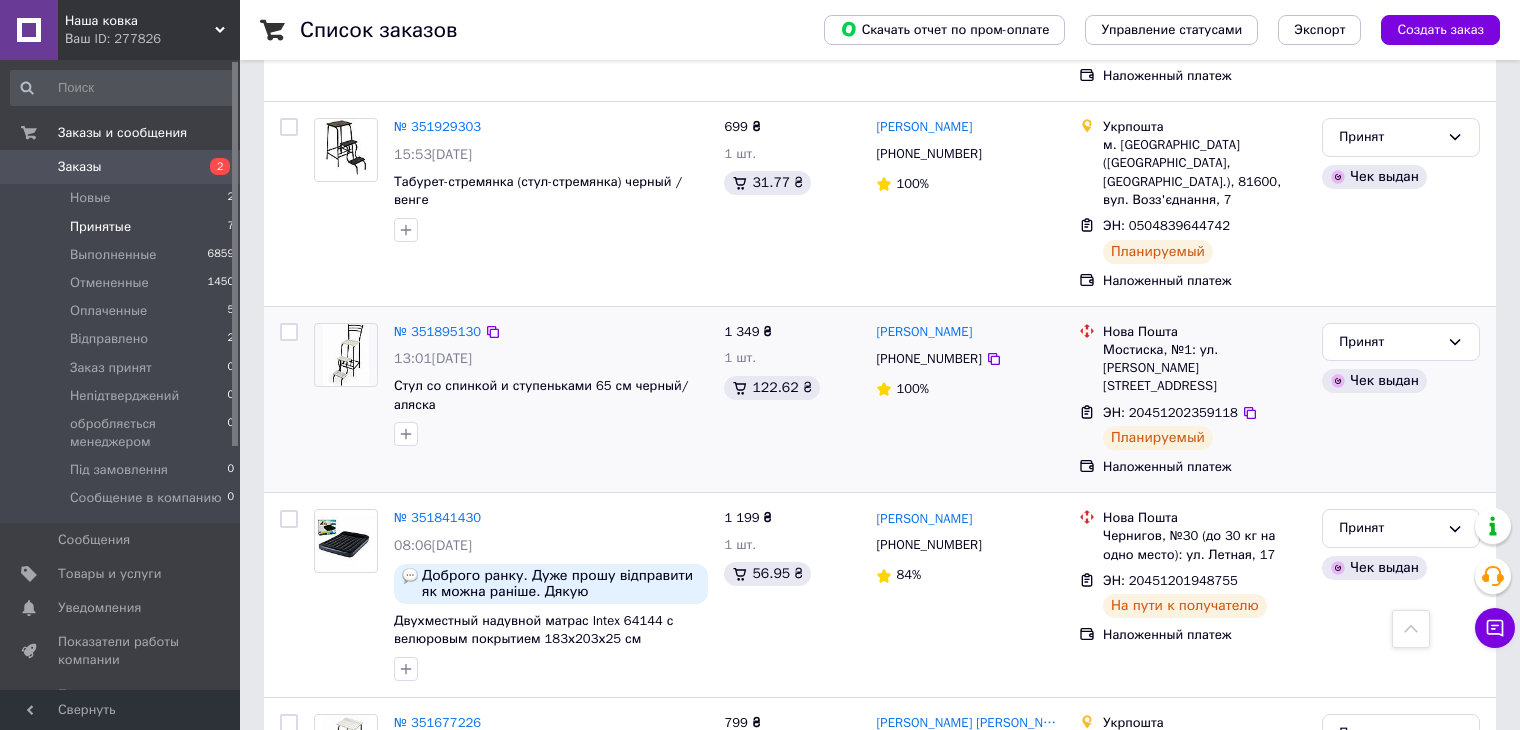 scroll, scrollTop: 600, scrollLeft: 0, axis: vertical 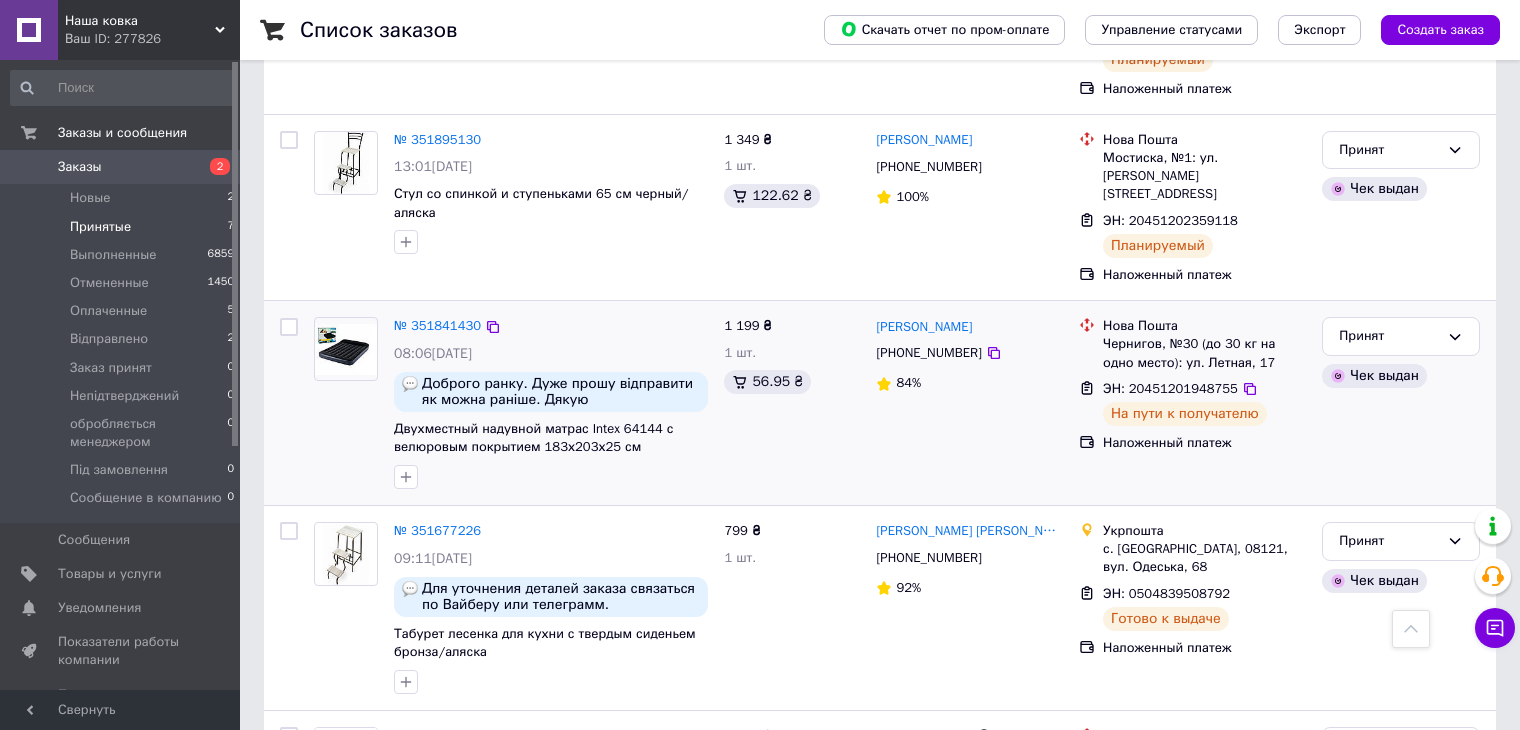 click at bounding box center (289, 403) 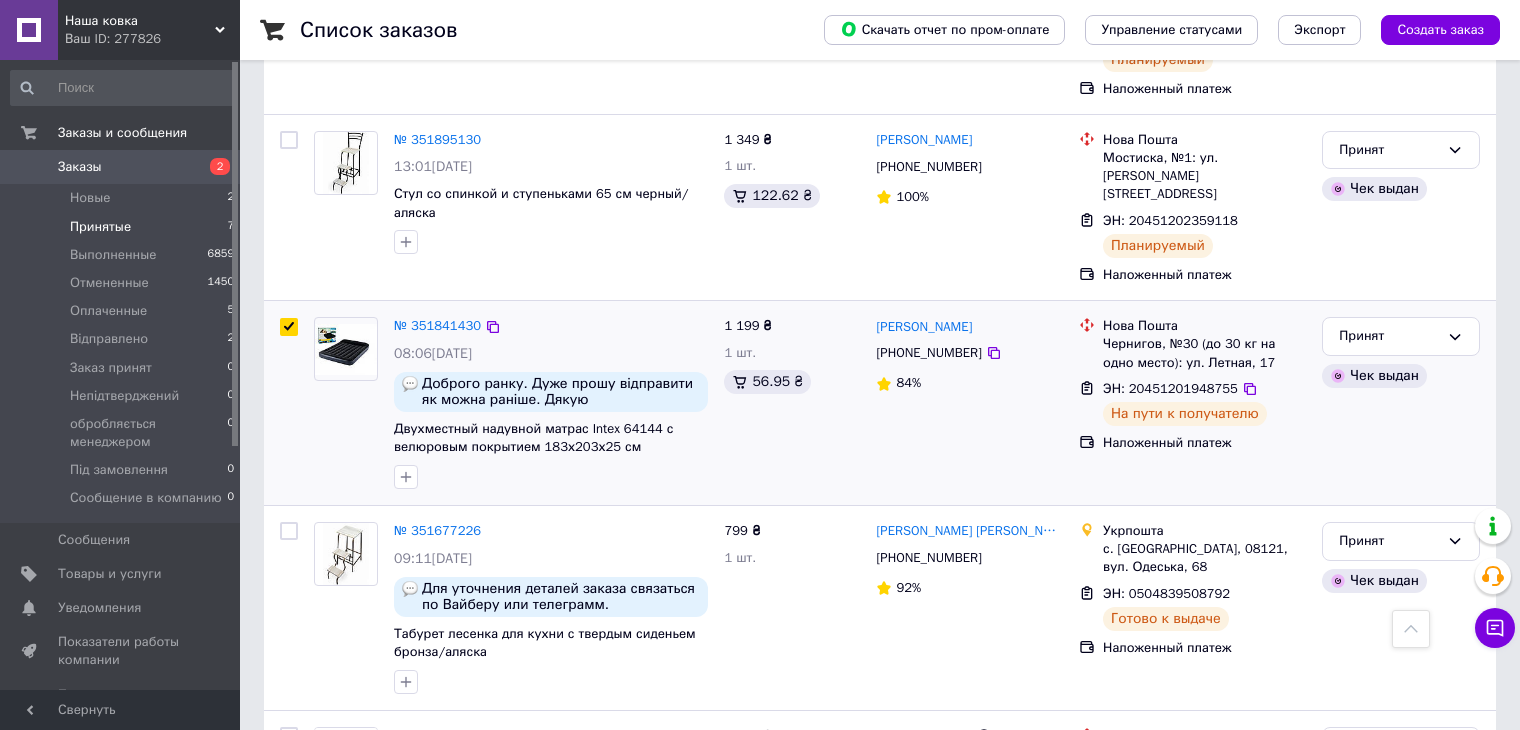 checkbox on "true" 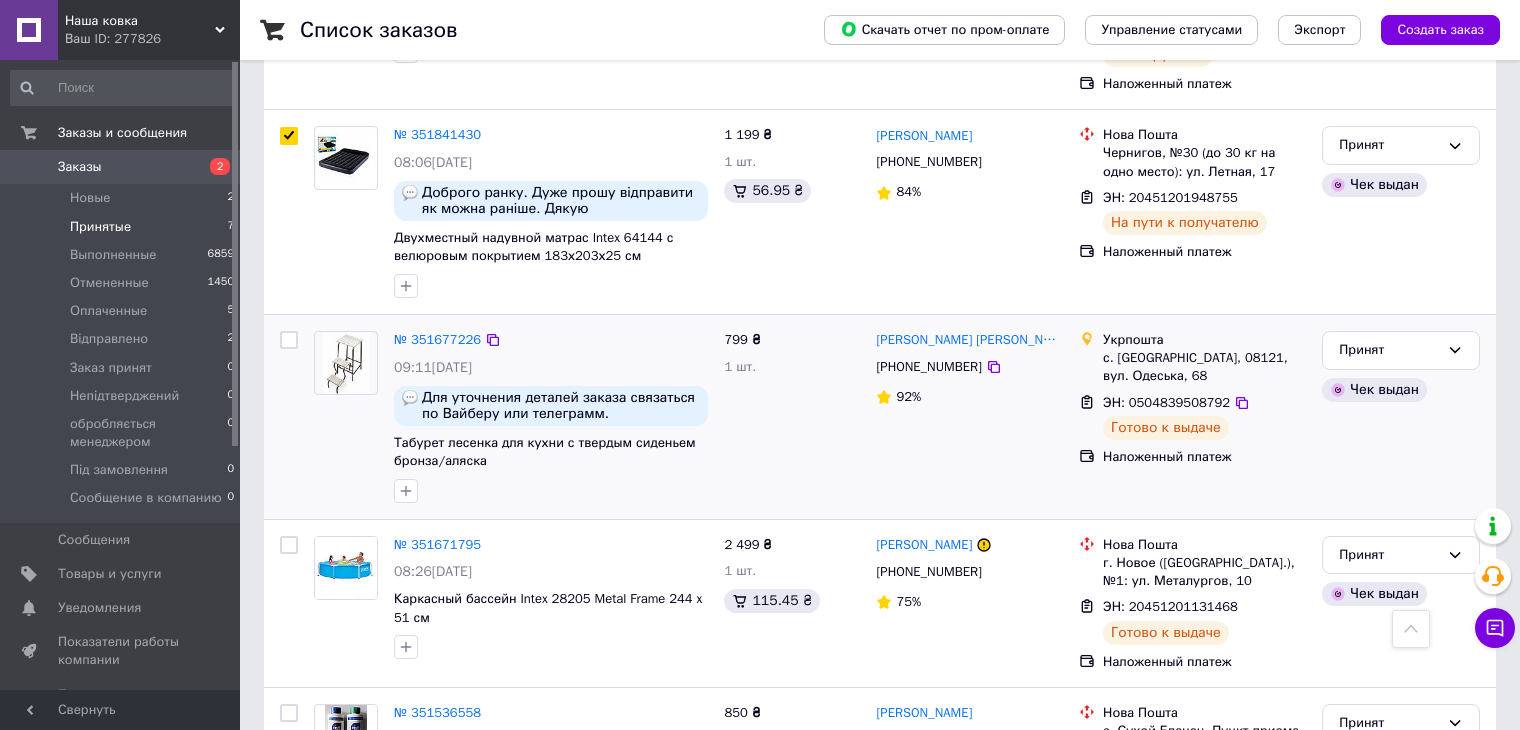 scroll, scrollTop: 800, scrollLeft: 0, axis: vertical 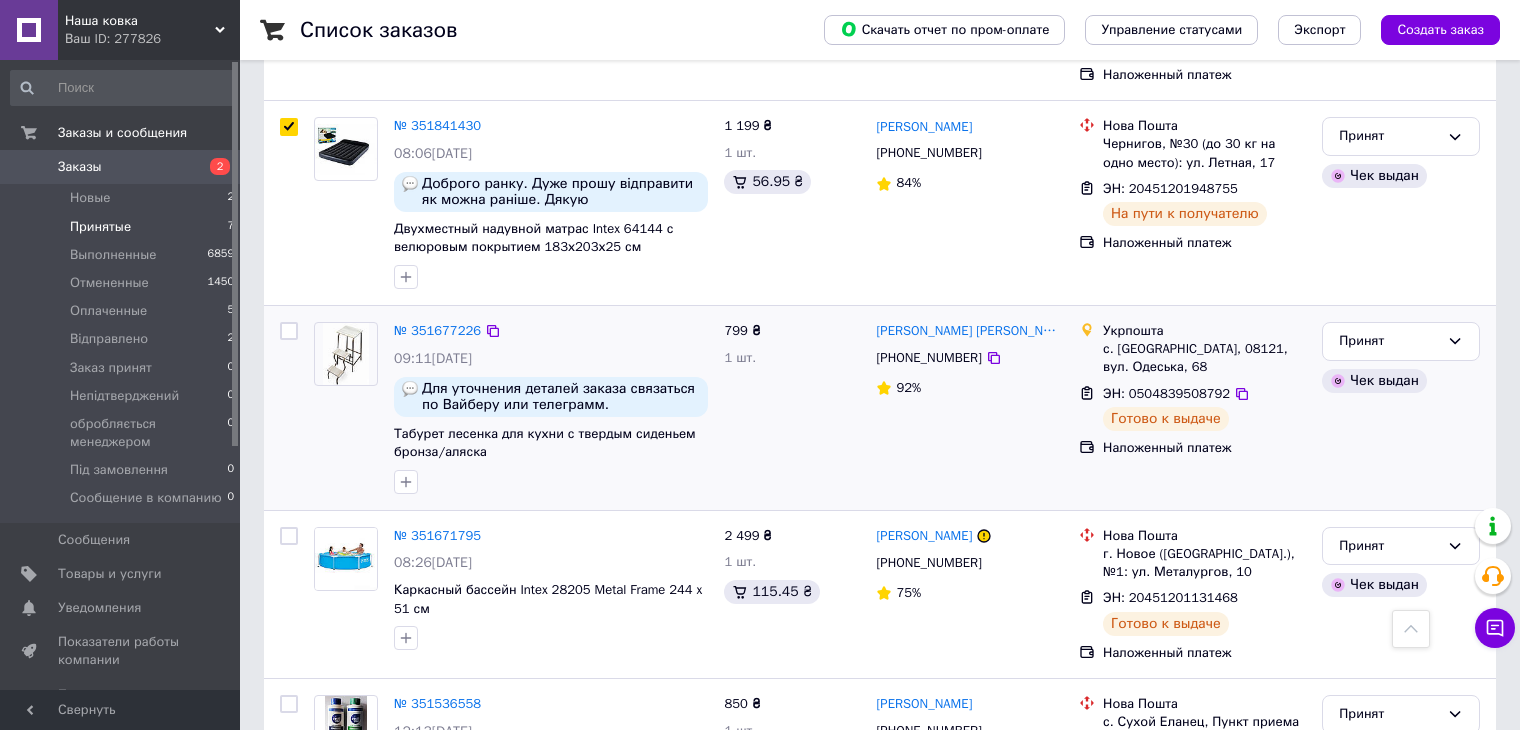 click at bounding box center (289, 331) 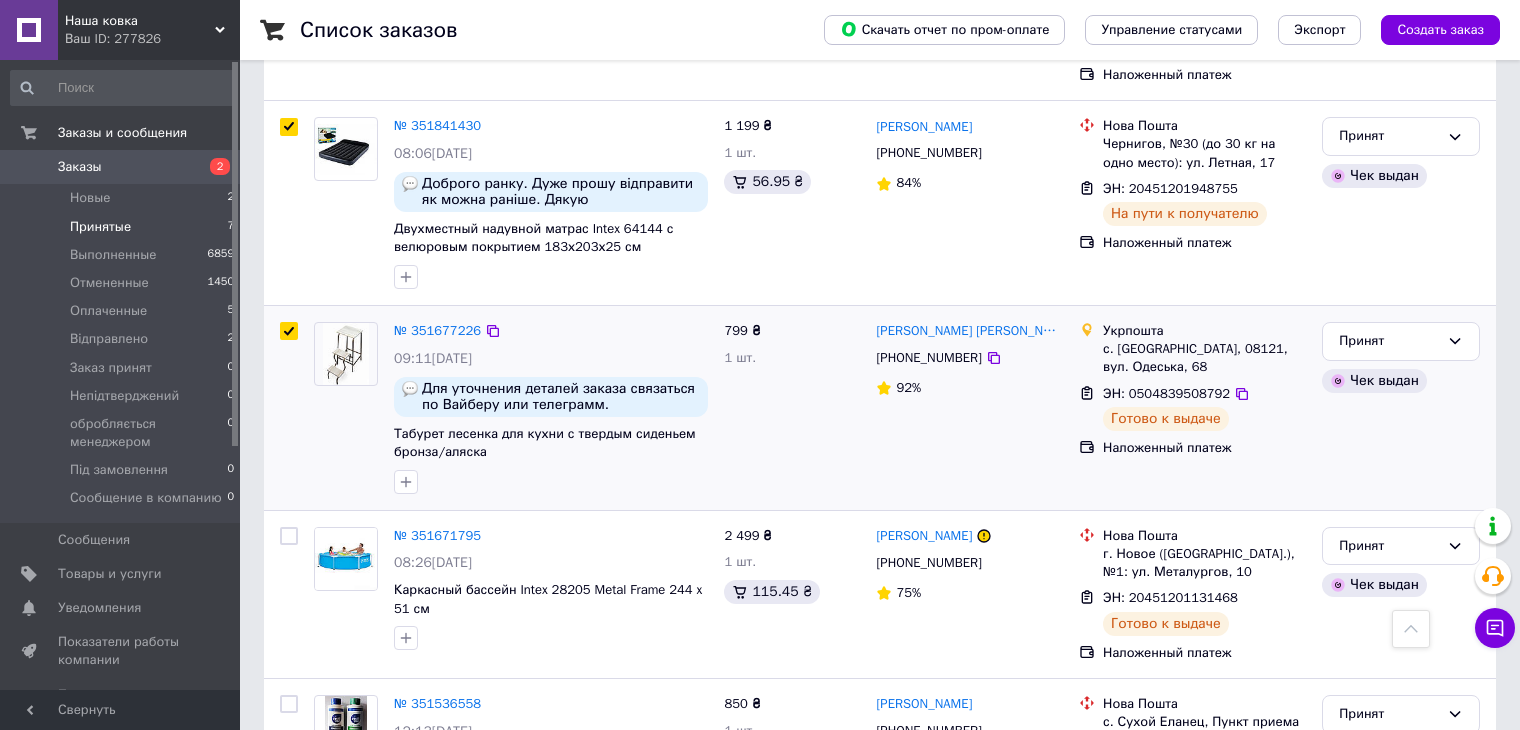checkbox on "true" 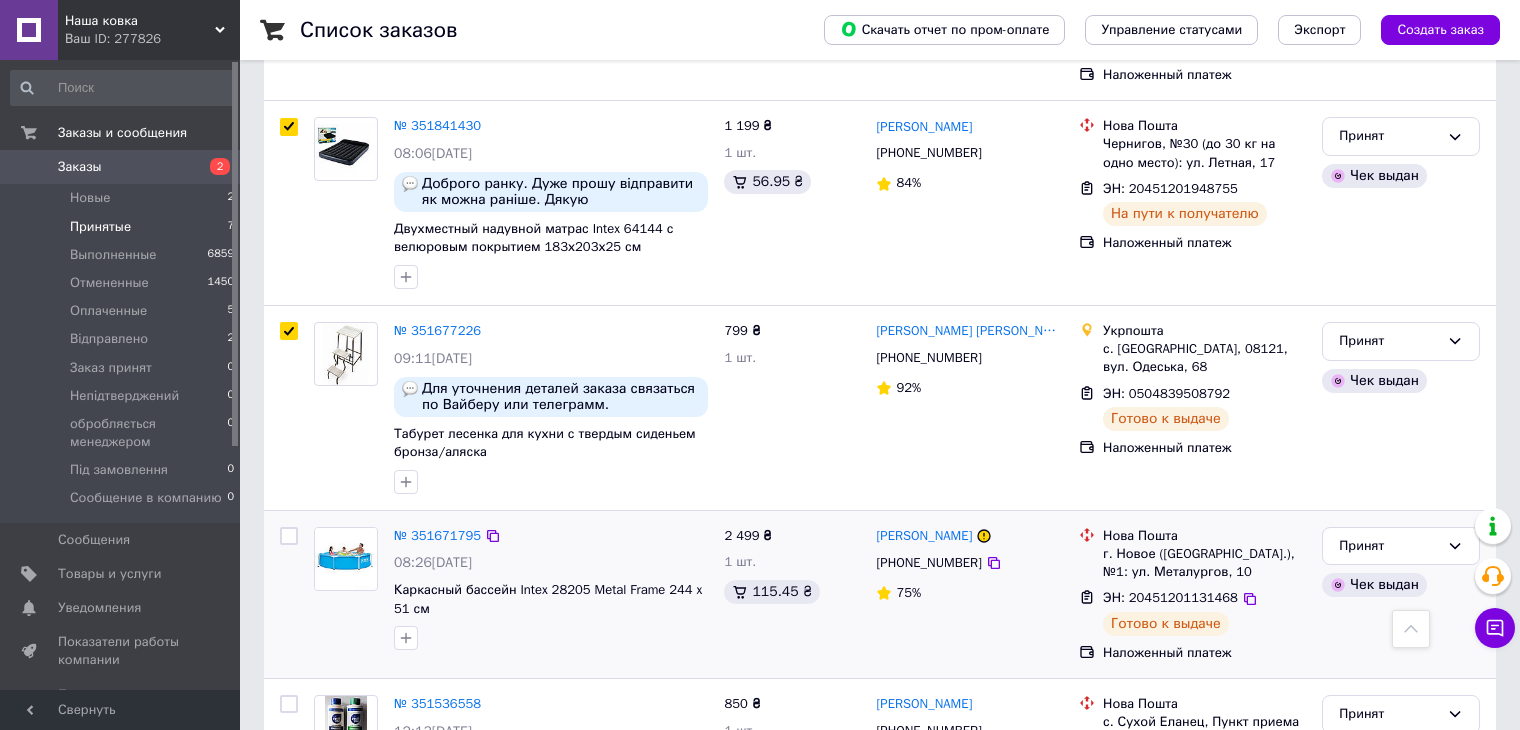 click at bounding box center [289, 536] 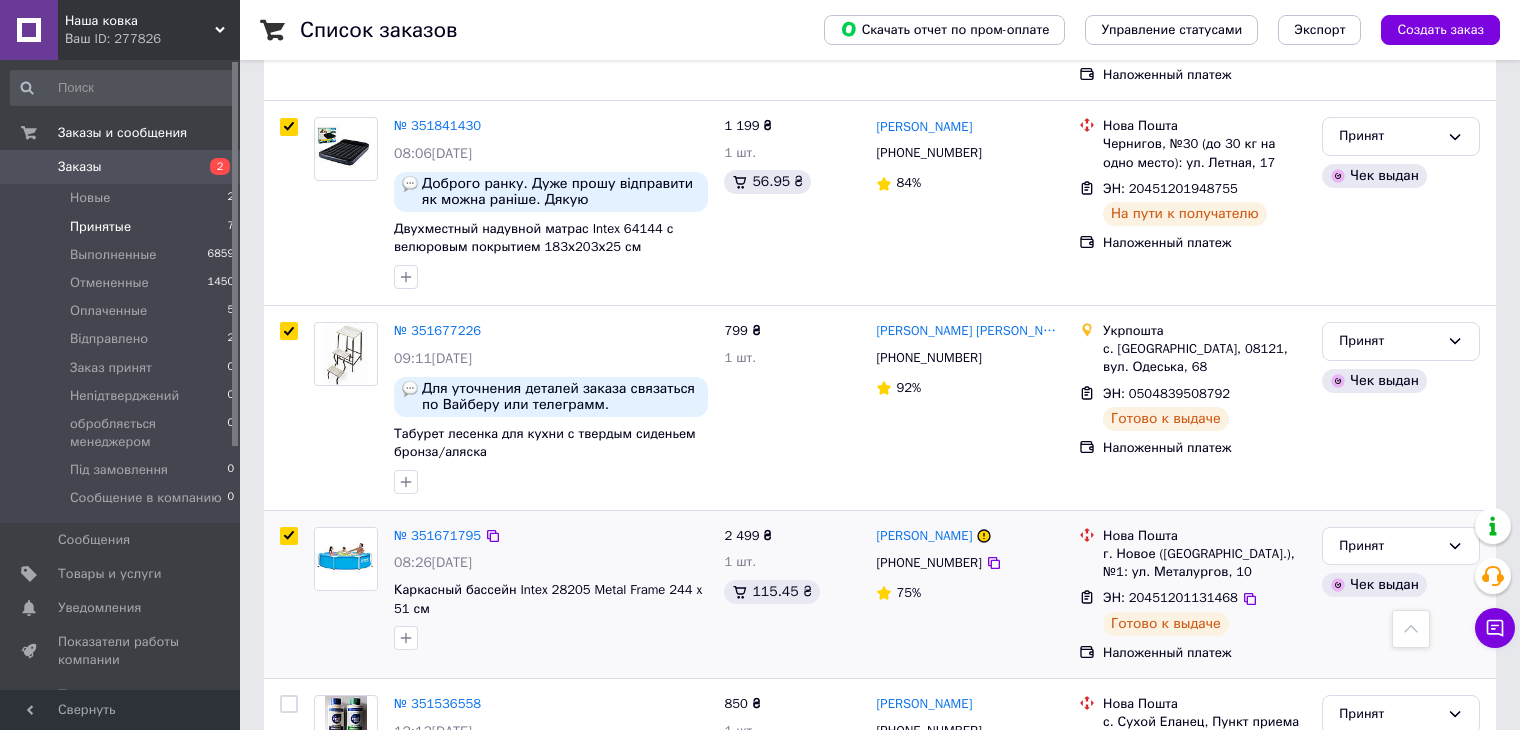 checkbox on "true" 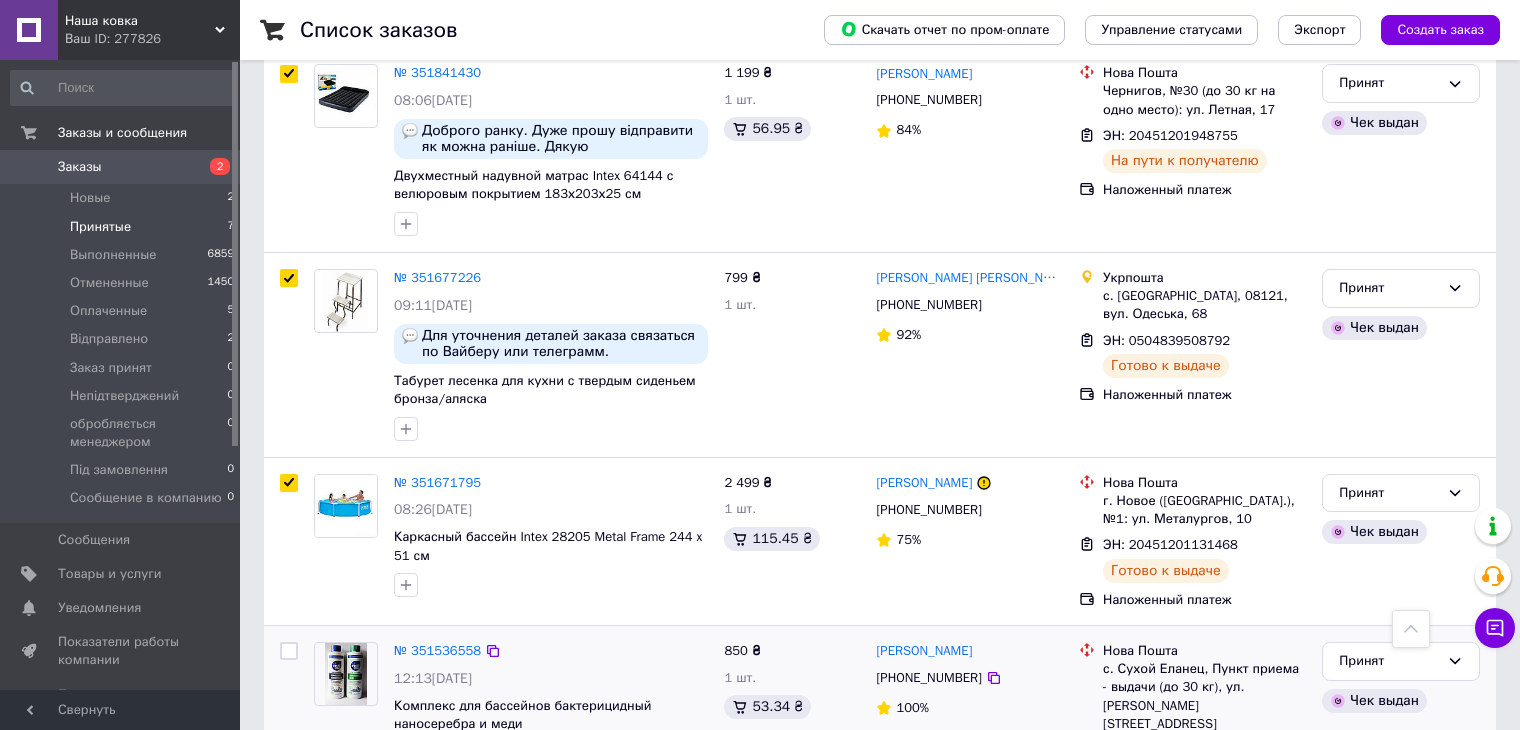 click at bounding box center [289, 651] 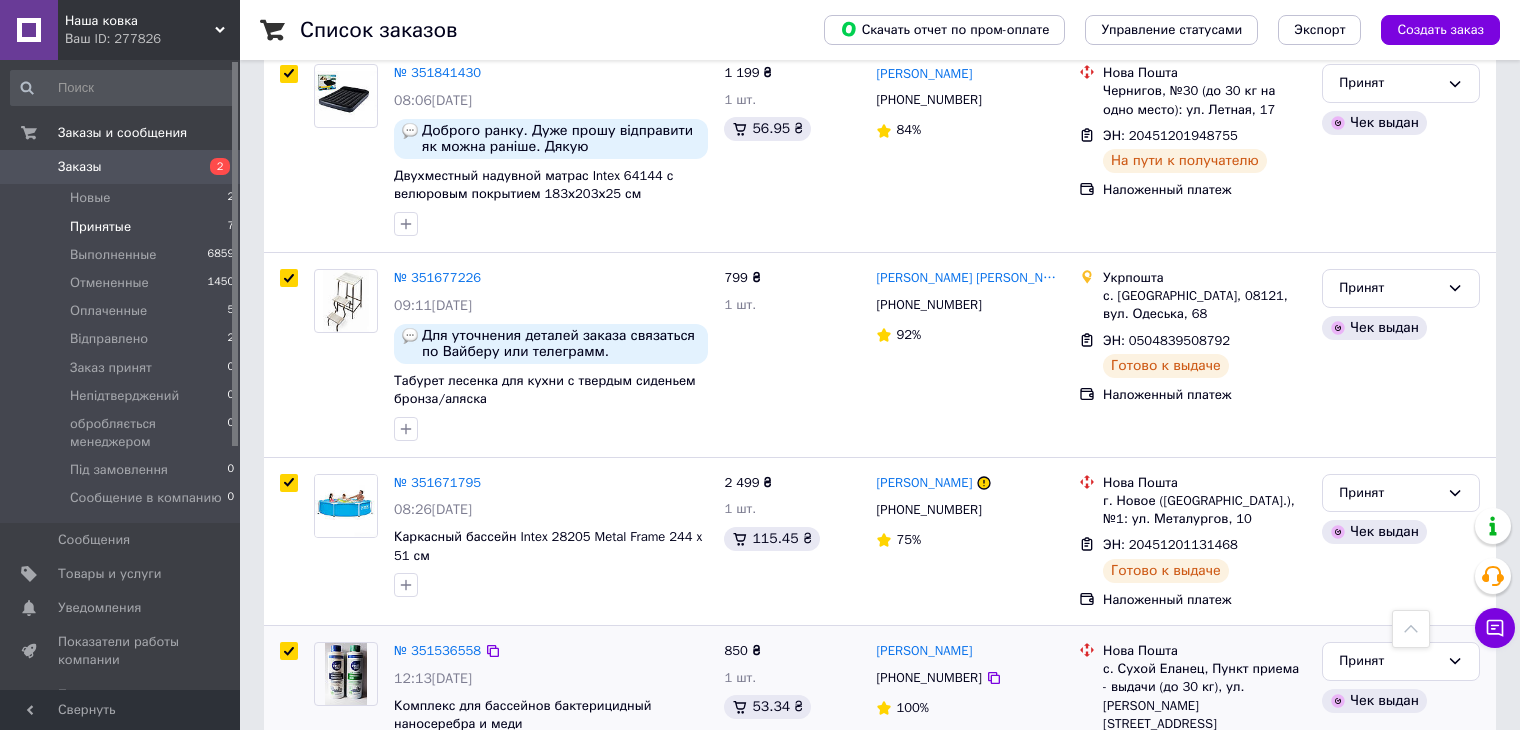 checkbox on "true" 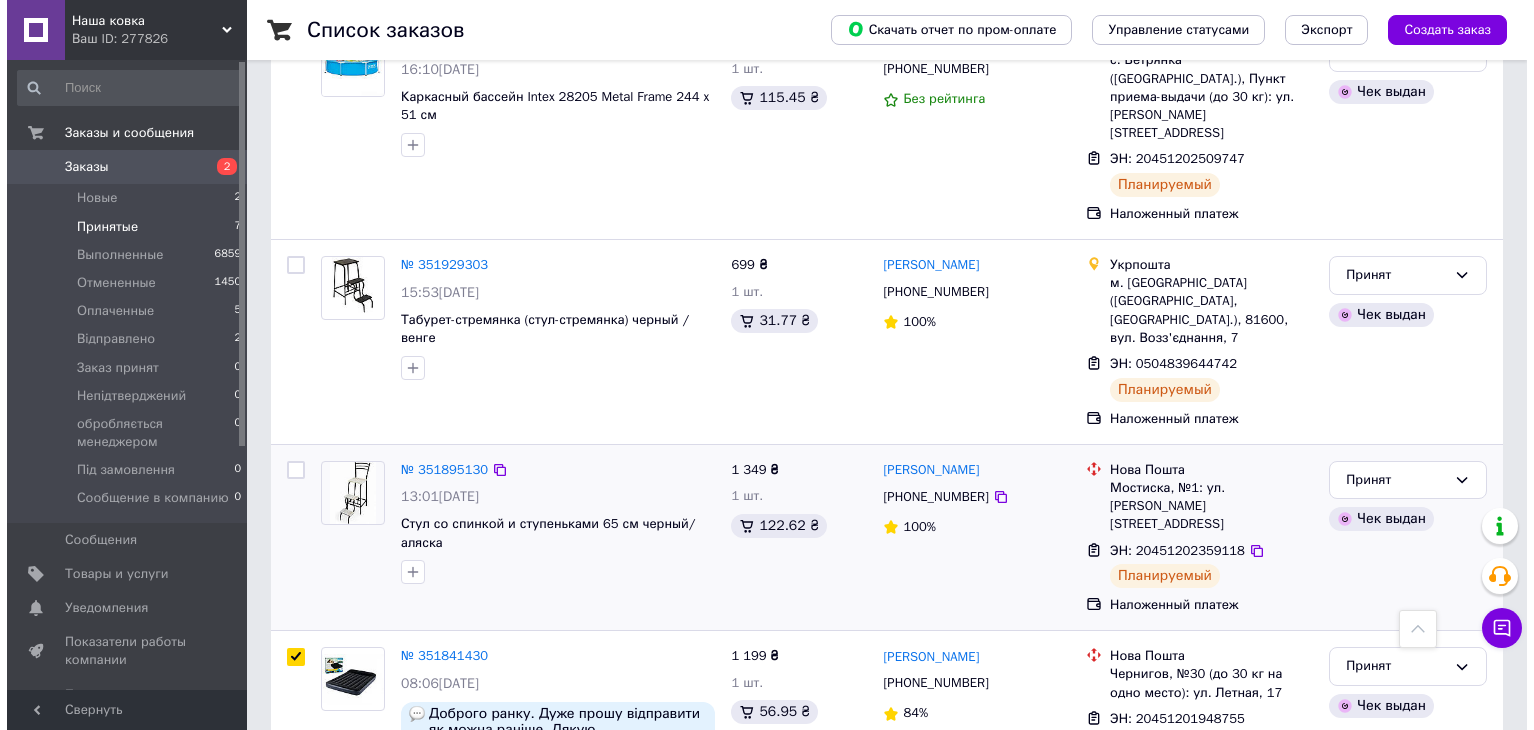 scroll, scrollTop: 0, scrollLeft: 0, axis: both 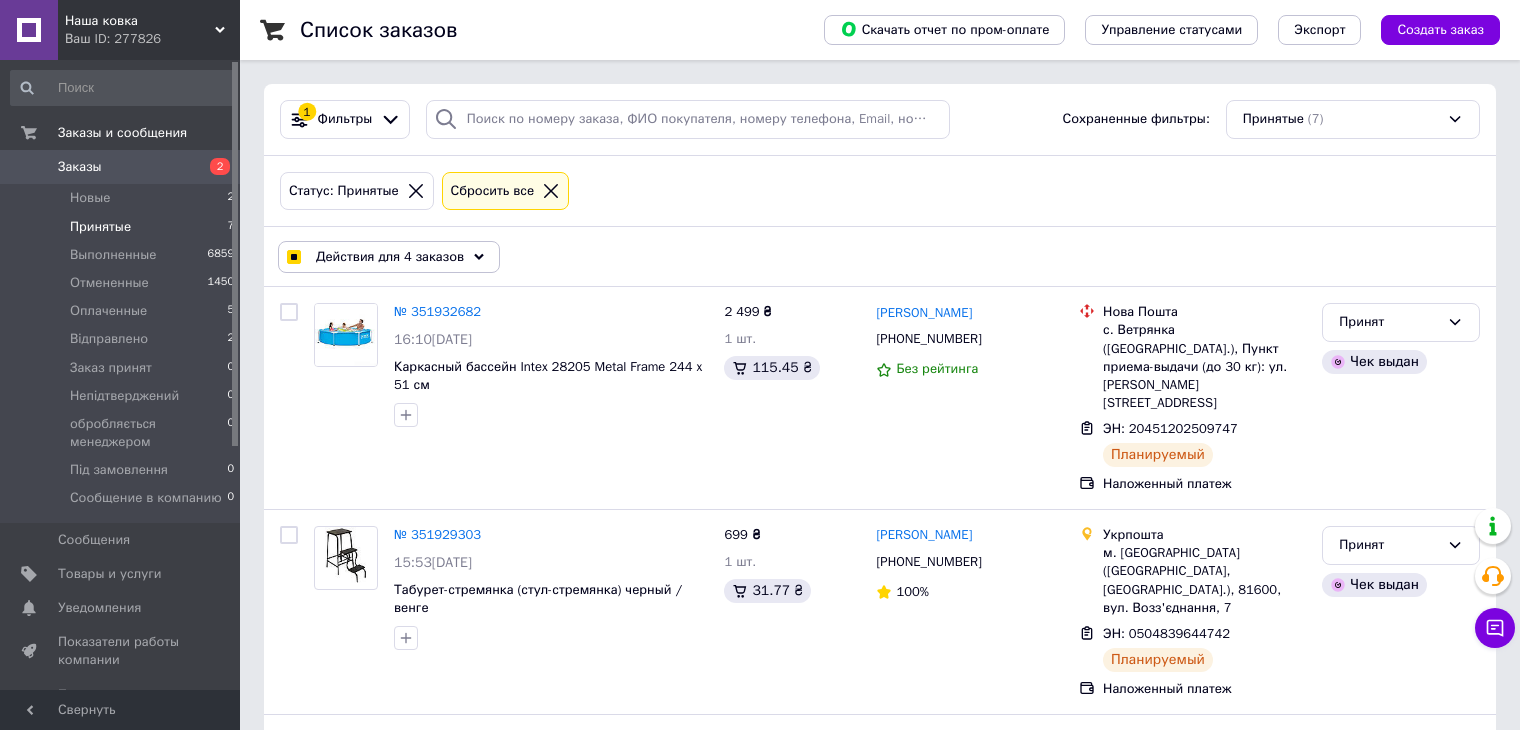 click on "Действия для 4 заказов" at bounding box center [389, 257] 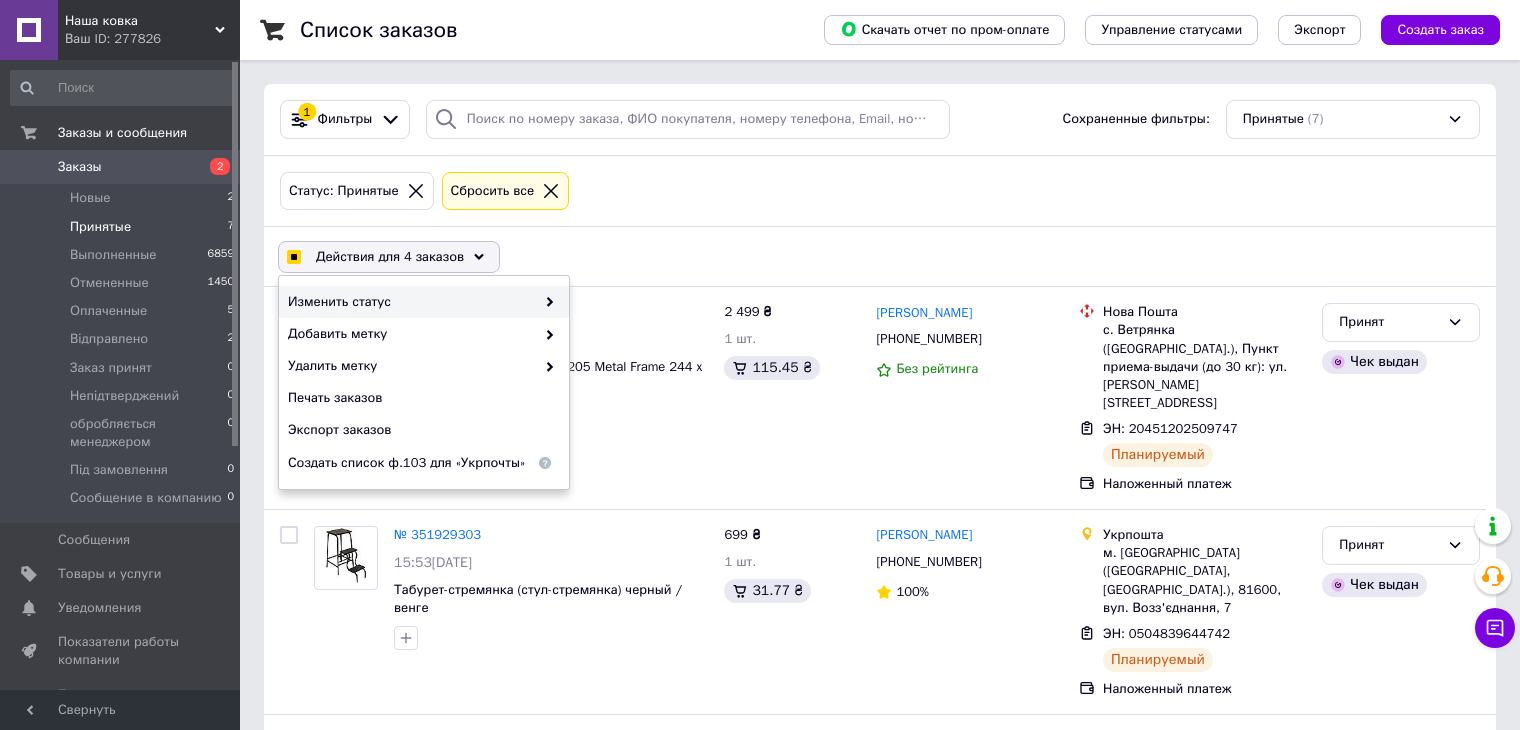 click on "Изменить статус" at bounding box center [411, 302] 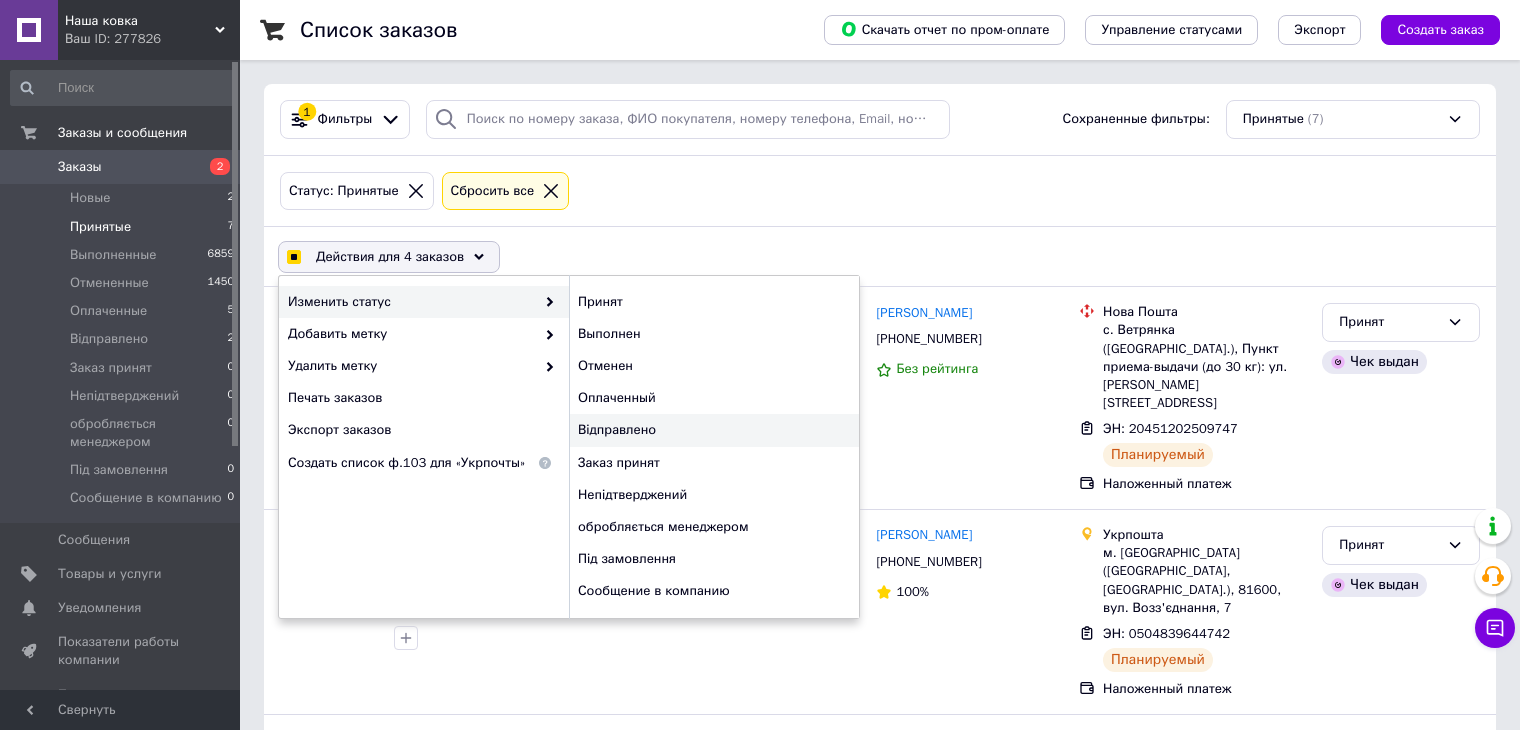 click on "Відправлено" at bounding box center [714, 430] 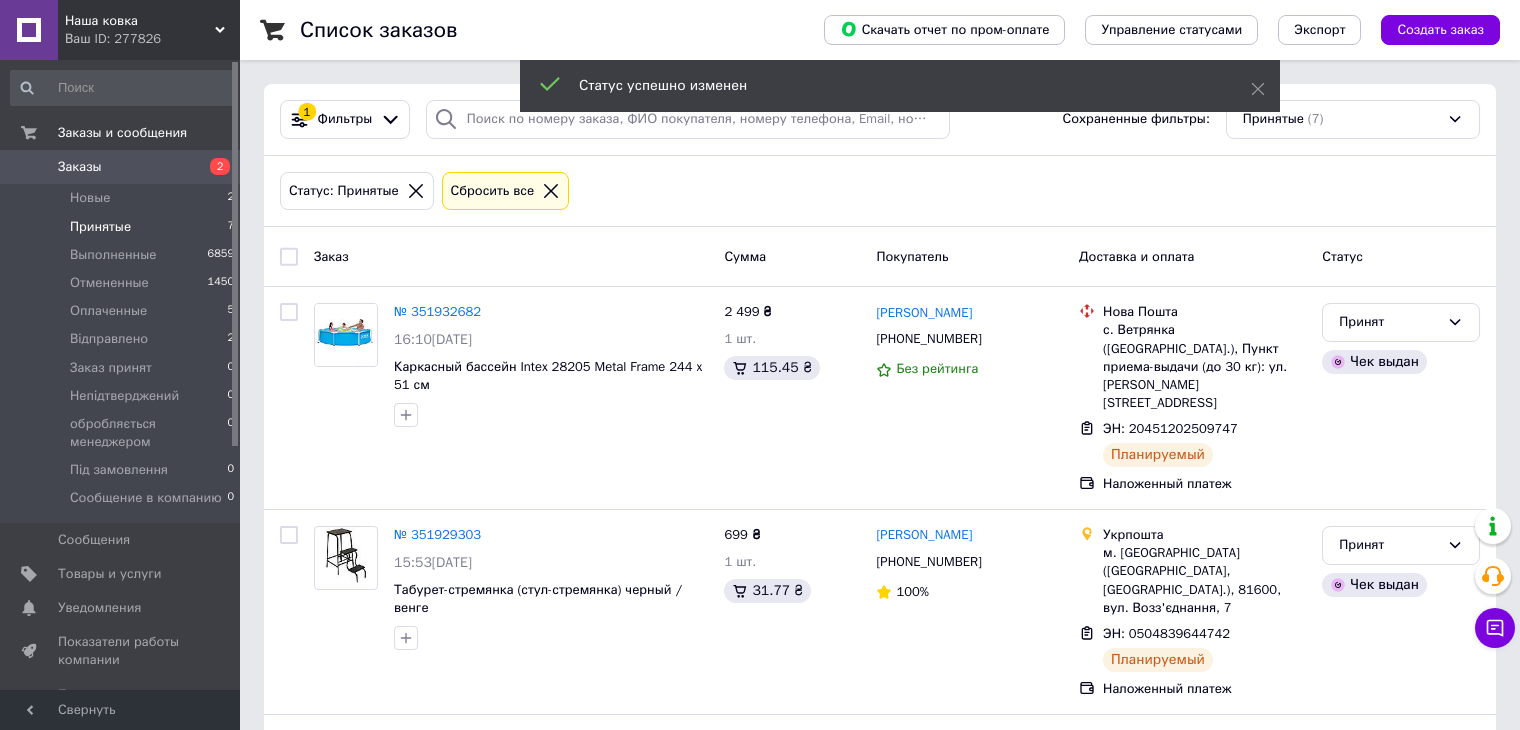 click on "Заказы" at bounding box center [121, 167] 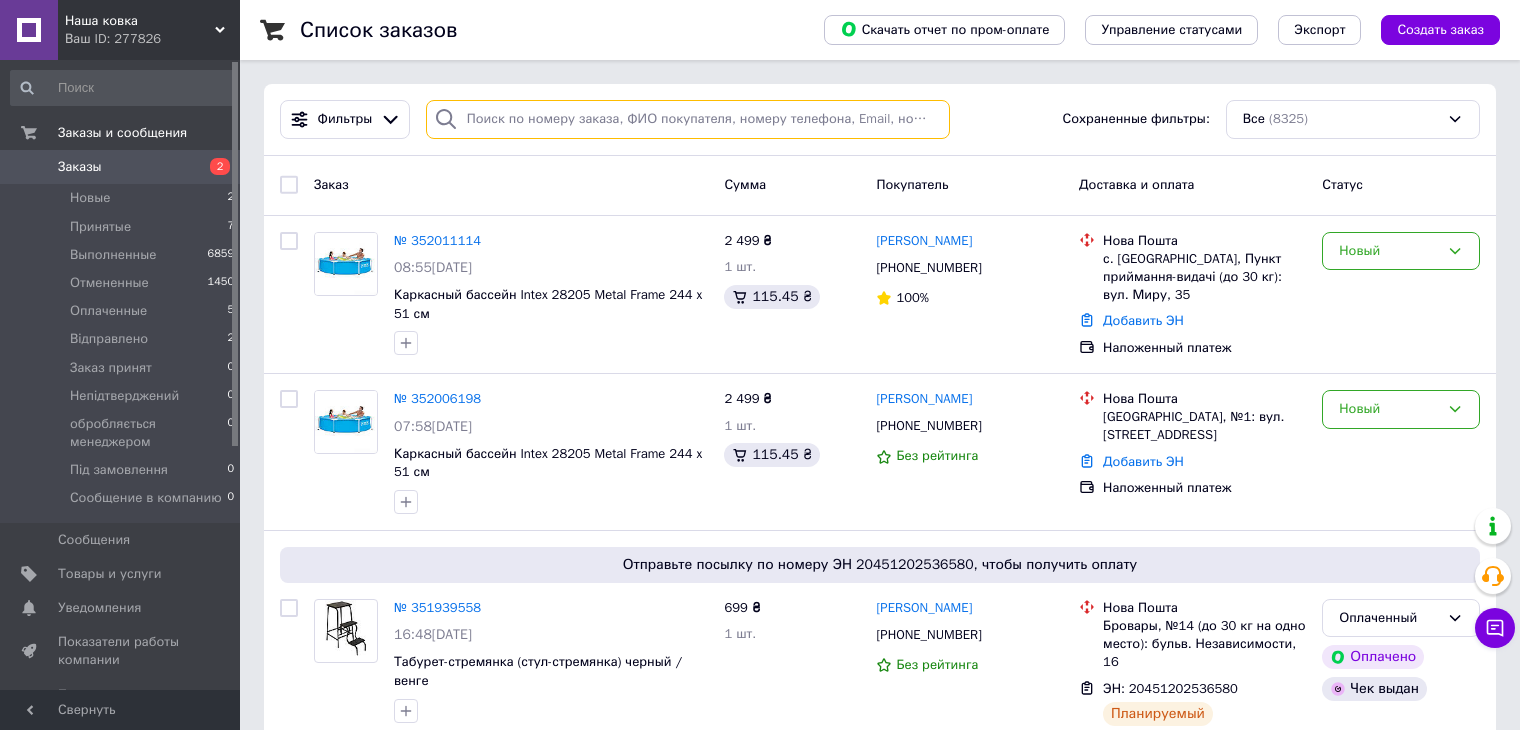 click at bounding box center (688, 119) 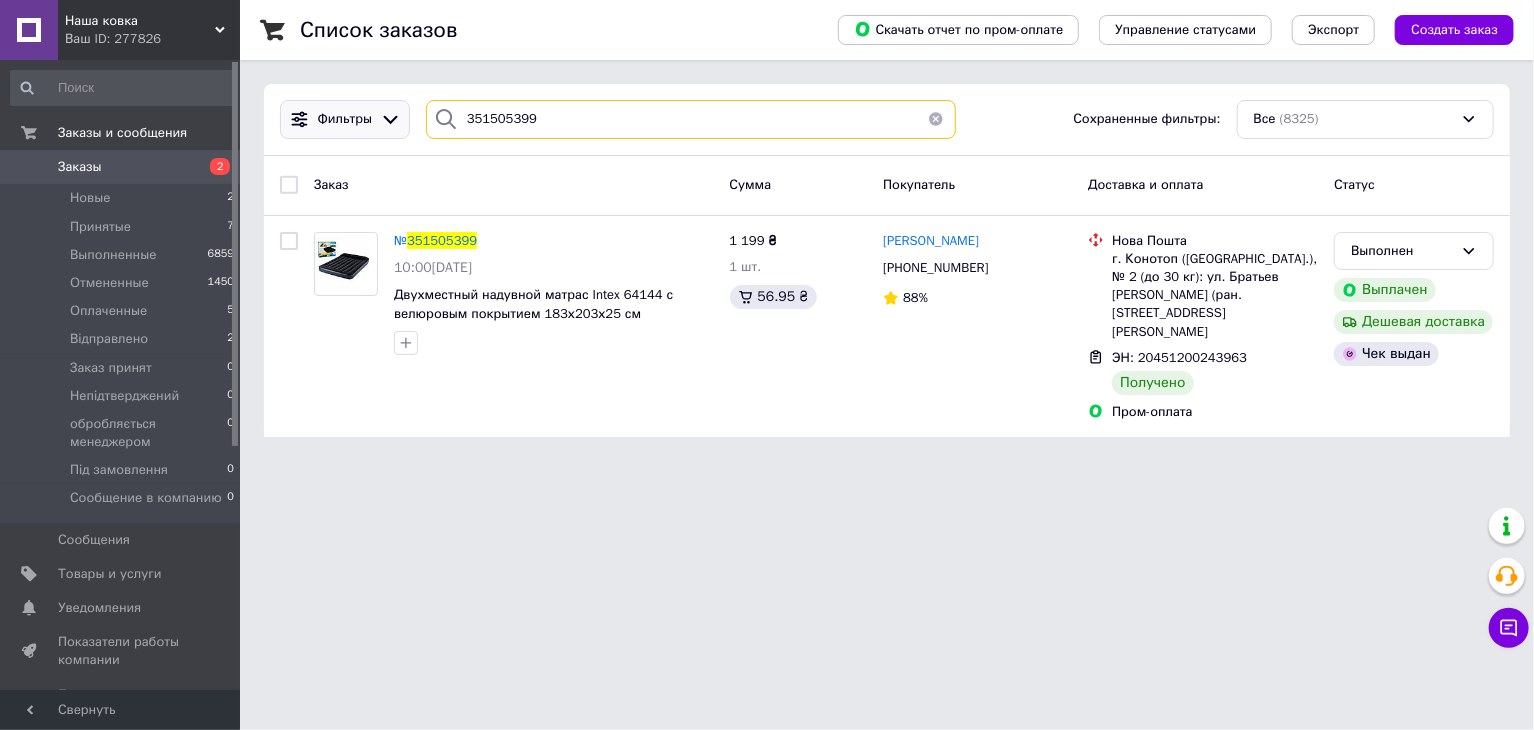 drag, startPoint x: 559, startPoint y: 123, endPoint x: 385, endPoint y: 131, distance: 174.1838 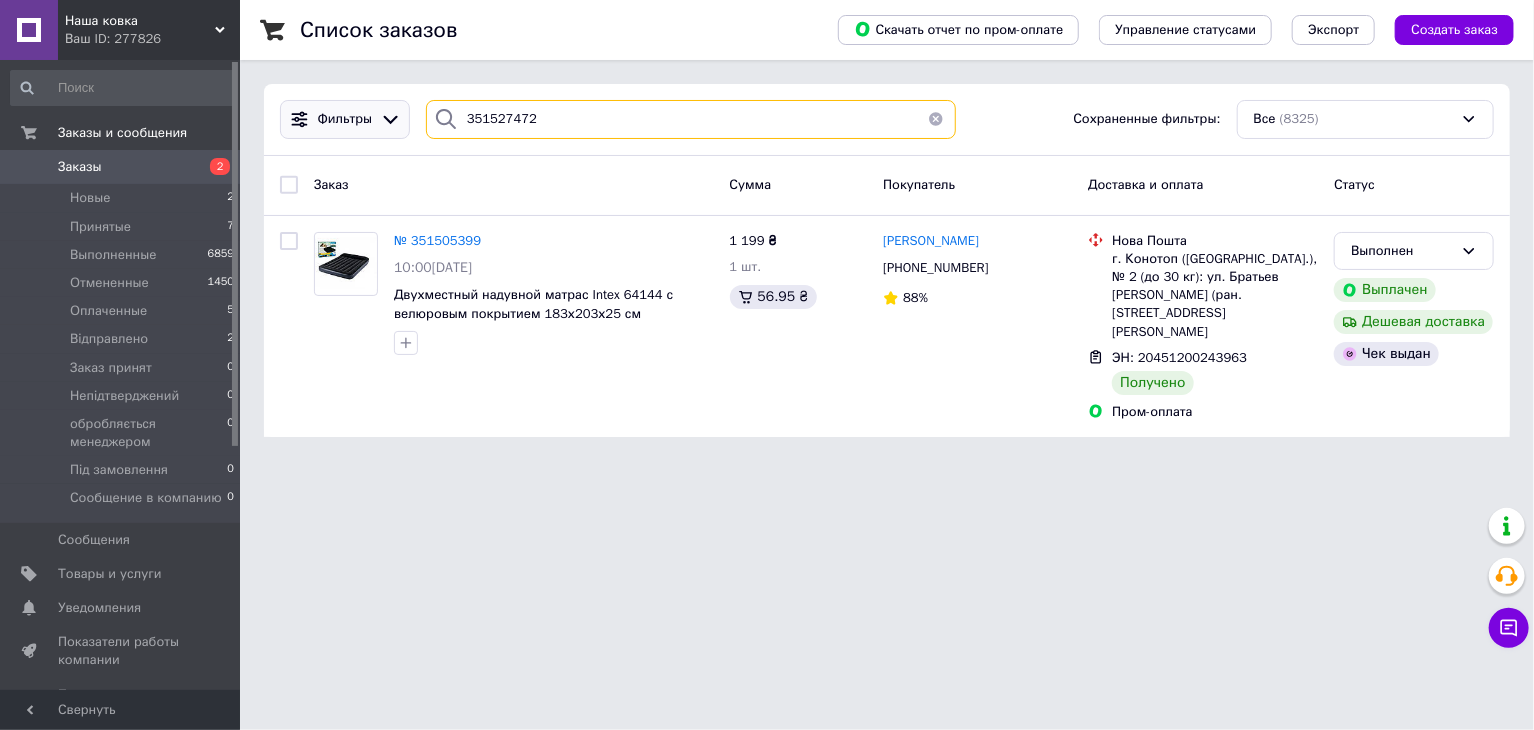 type on "351527472" 